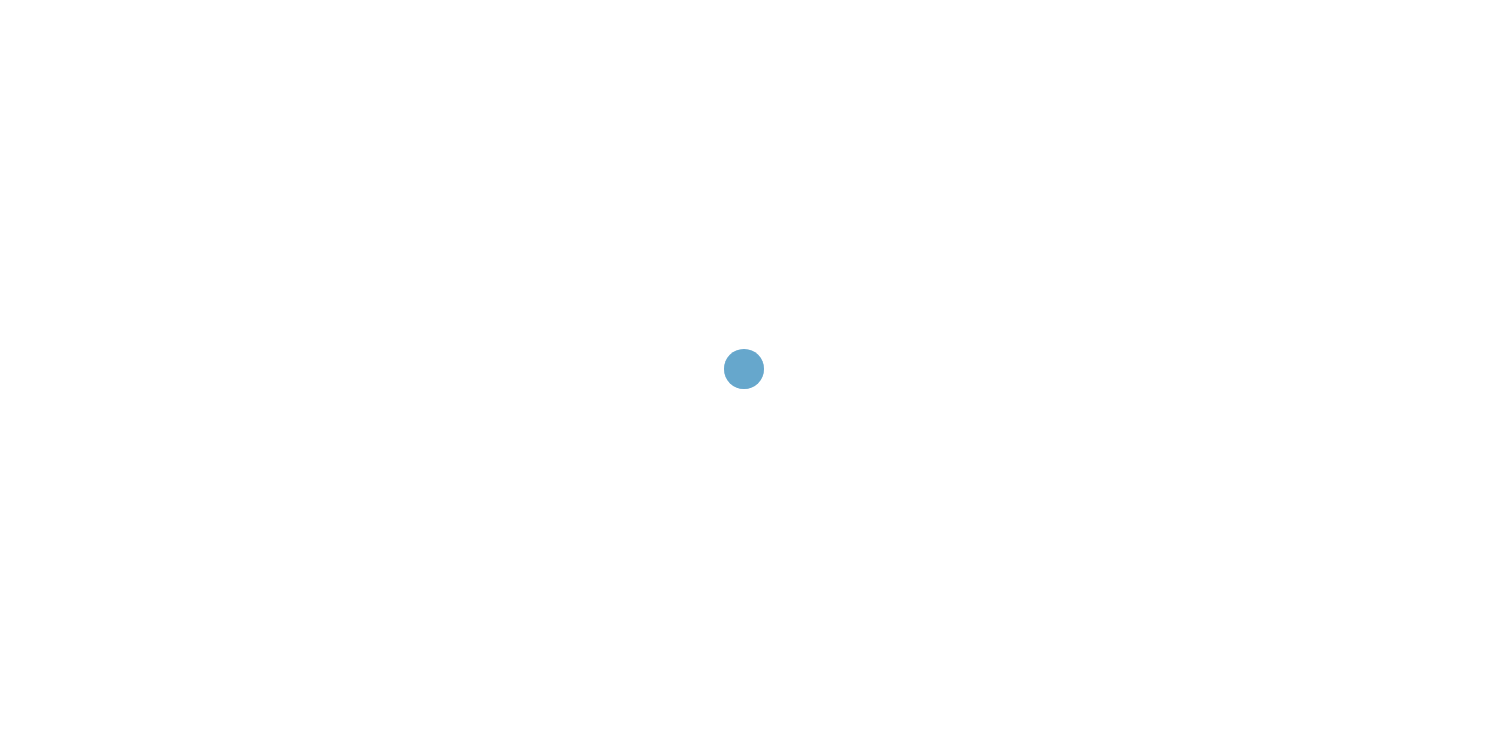 scroll, scrollTop: 0, scrollLeft: 0, axis: both 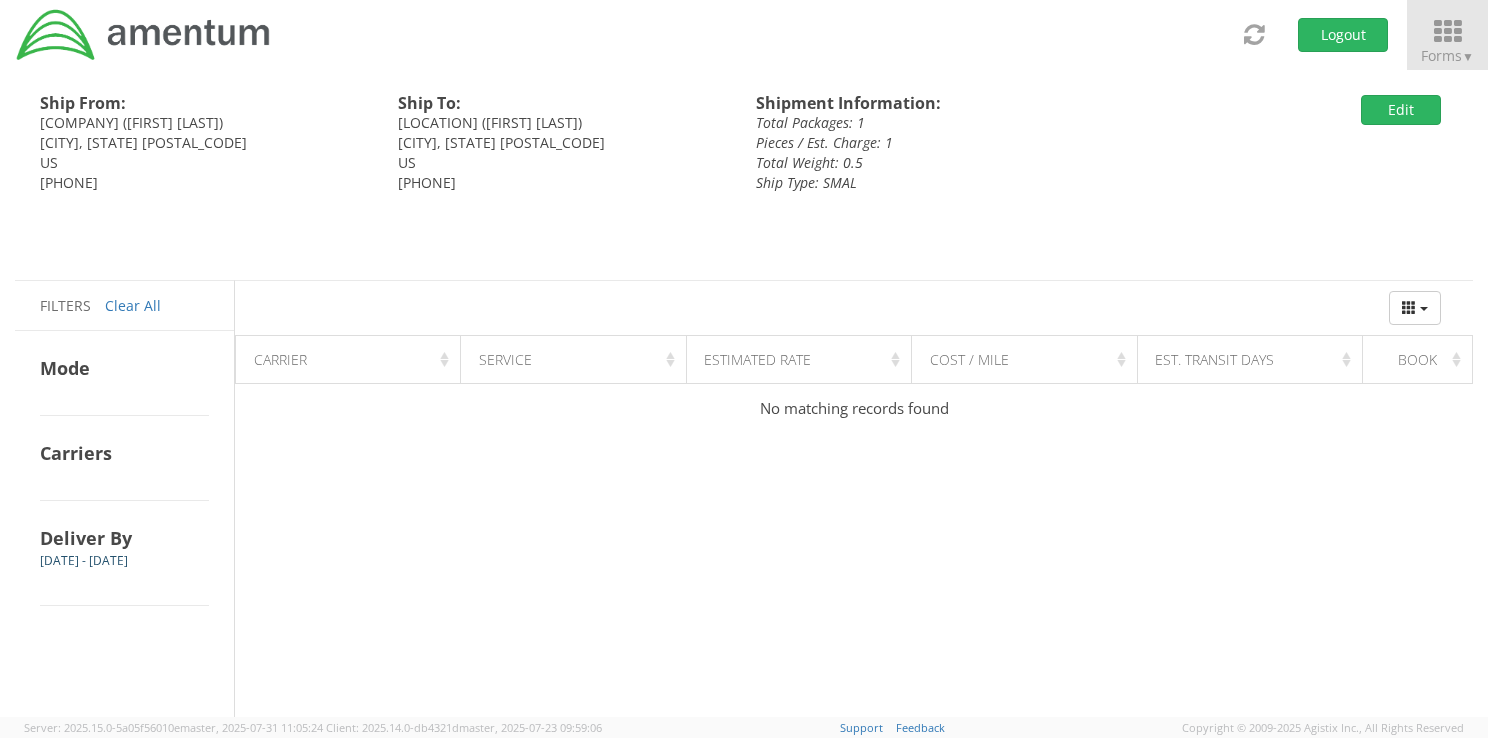 click at bounding box center (1447, 32) 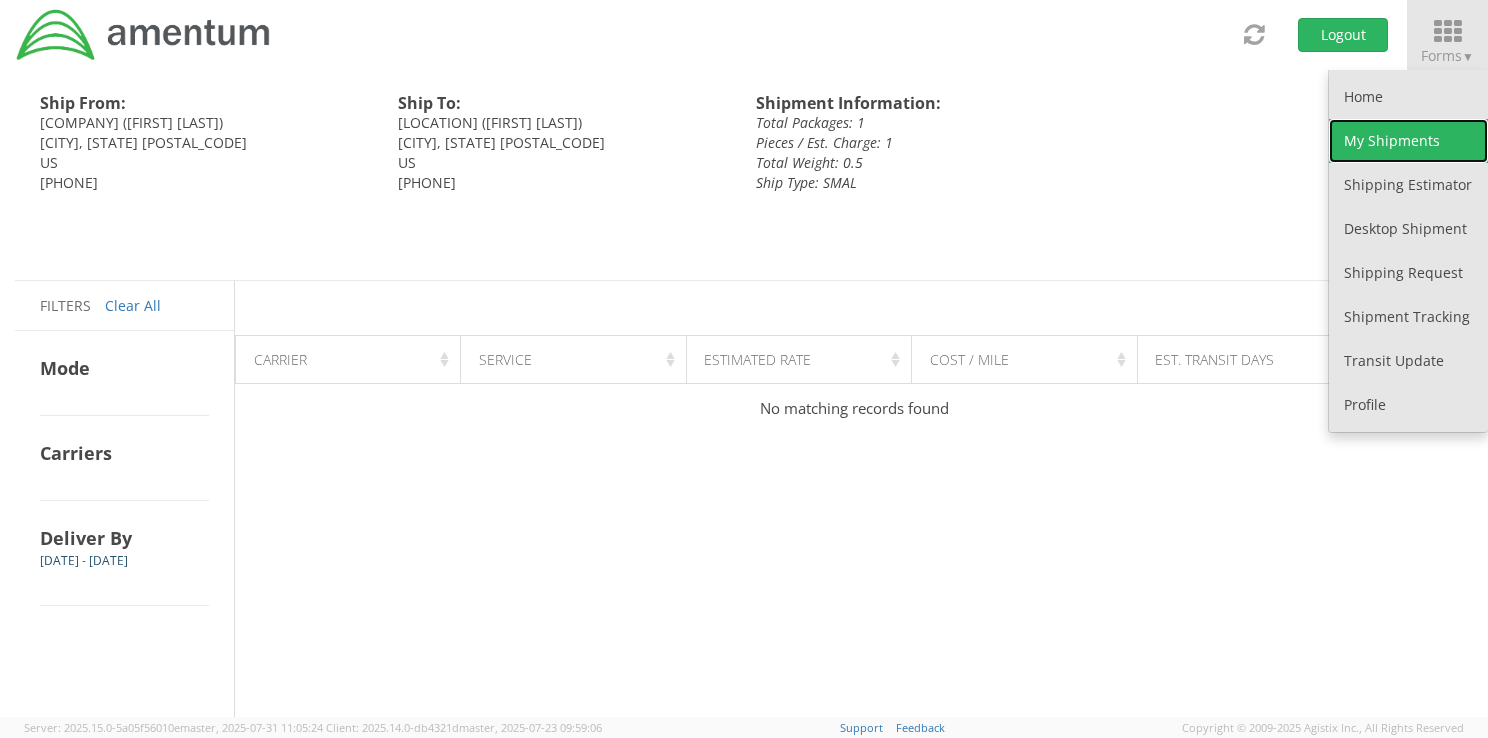 click on "My Shipments" at bounding box center (1408, 141) 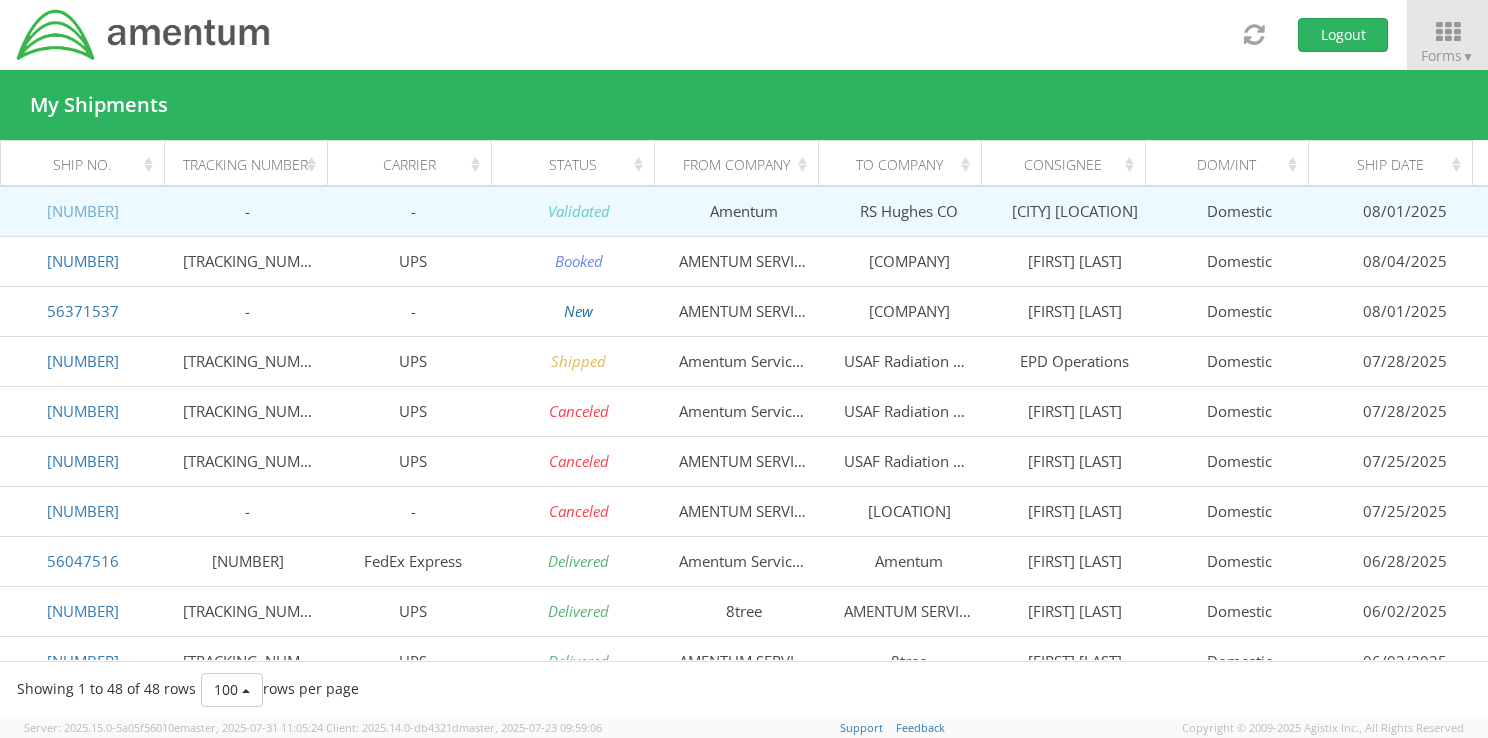 click on "[NUMBER]" at bounding box center [83, 211] 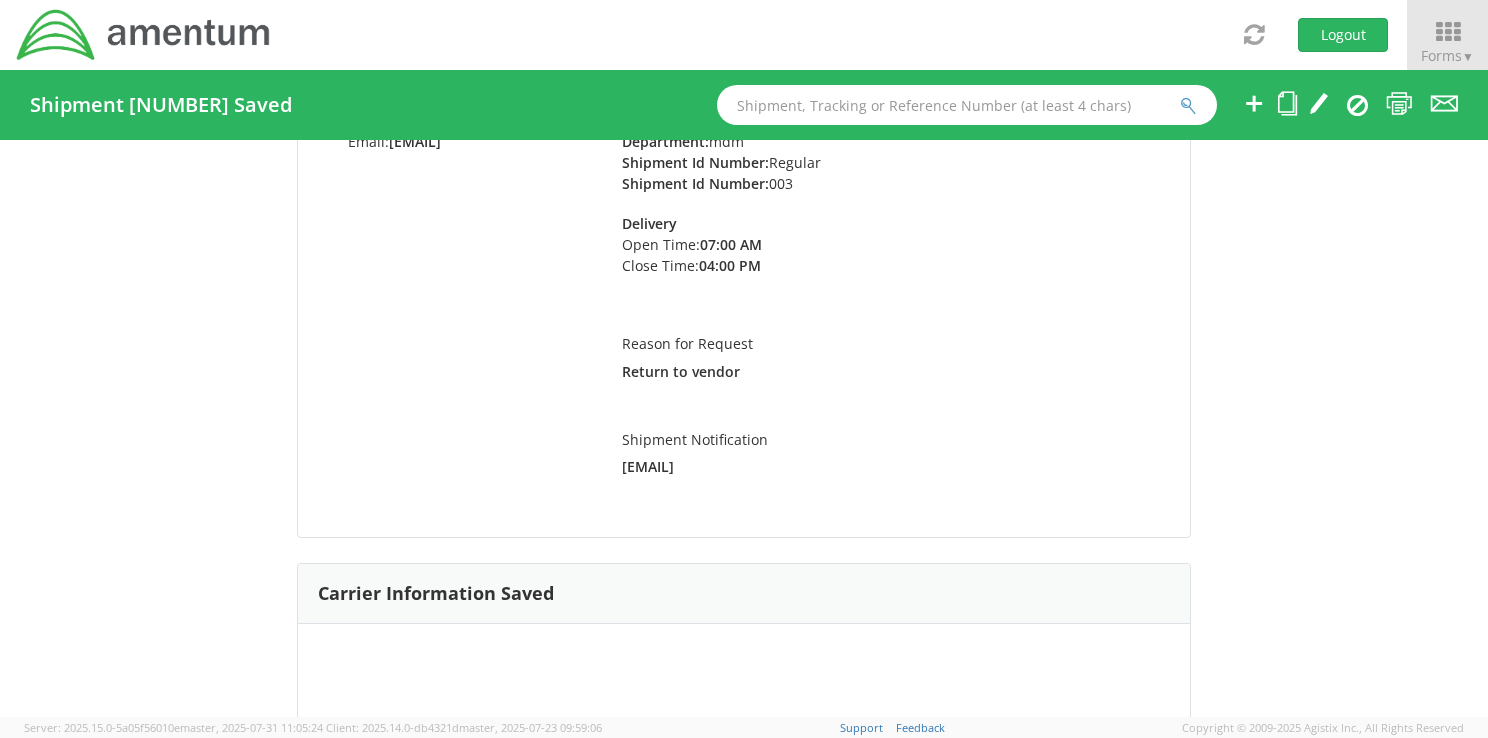 scroll, scrollTop: 0, scrollLeft: 0, axis: both 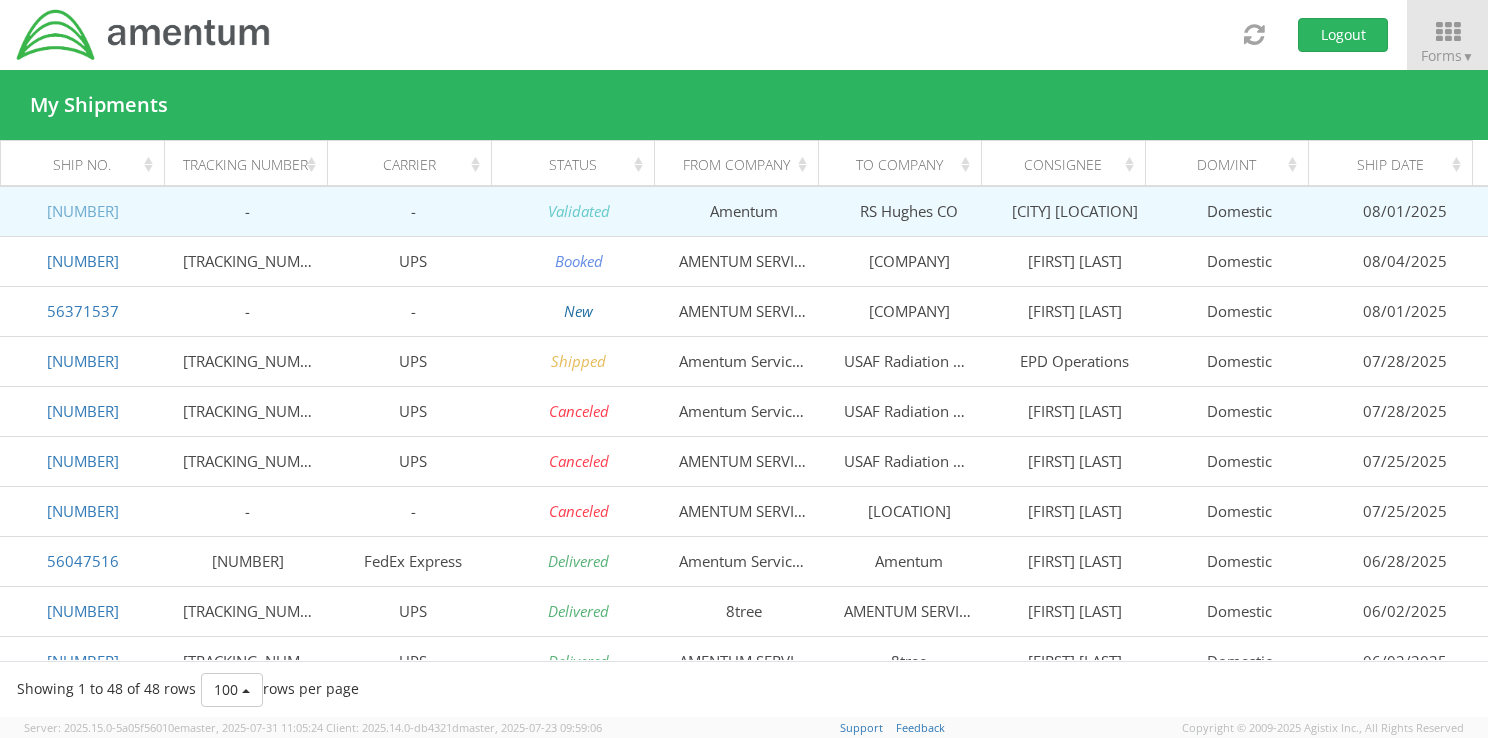 click on "[NUMBER]" at bounding box center [83, 211] 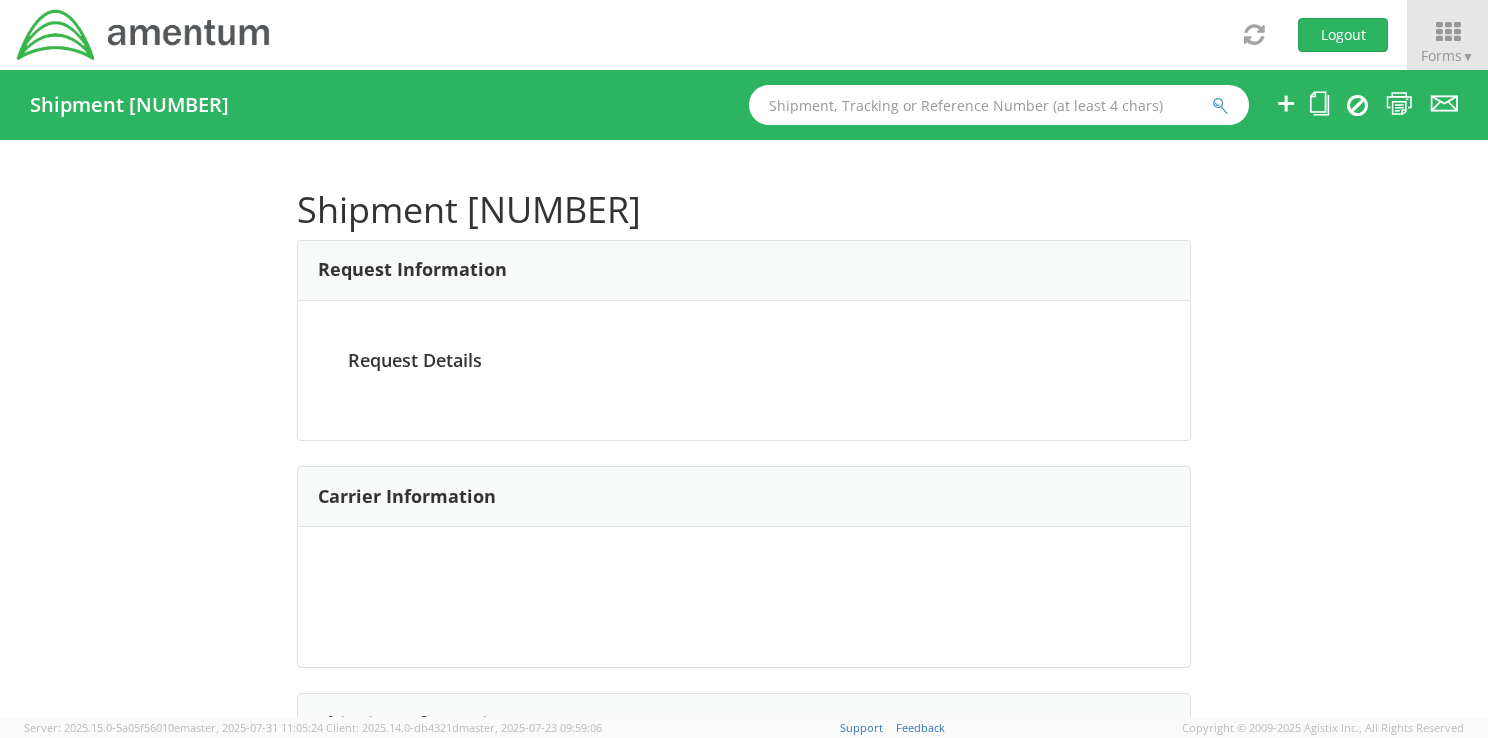 click on "Shipment [NUMBER] Request Information Request Details Carrier Information Shipping Information From To Package Info & Documents" at bounding box center [744, 393] 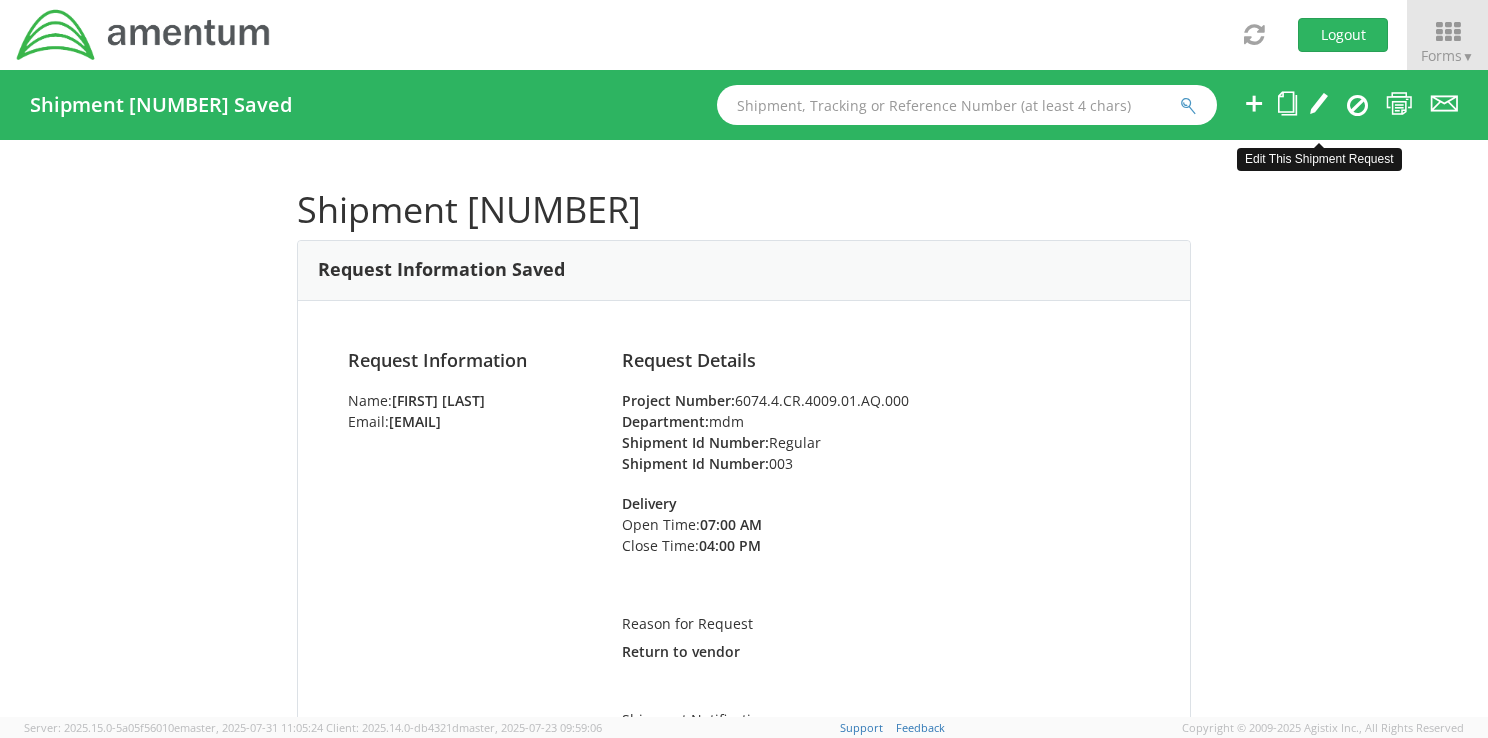 click at bounding box center (1319, 103) 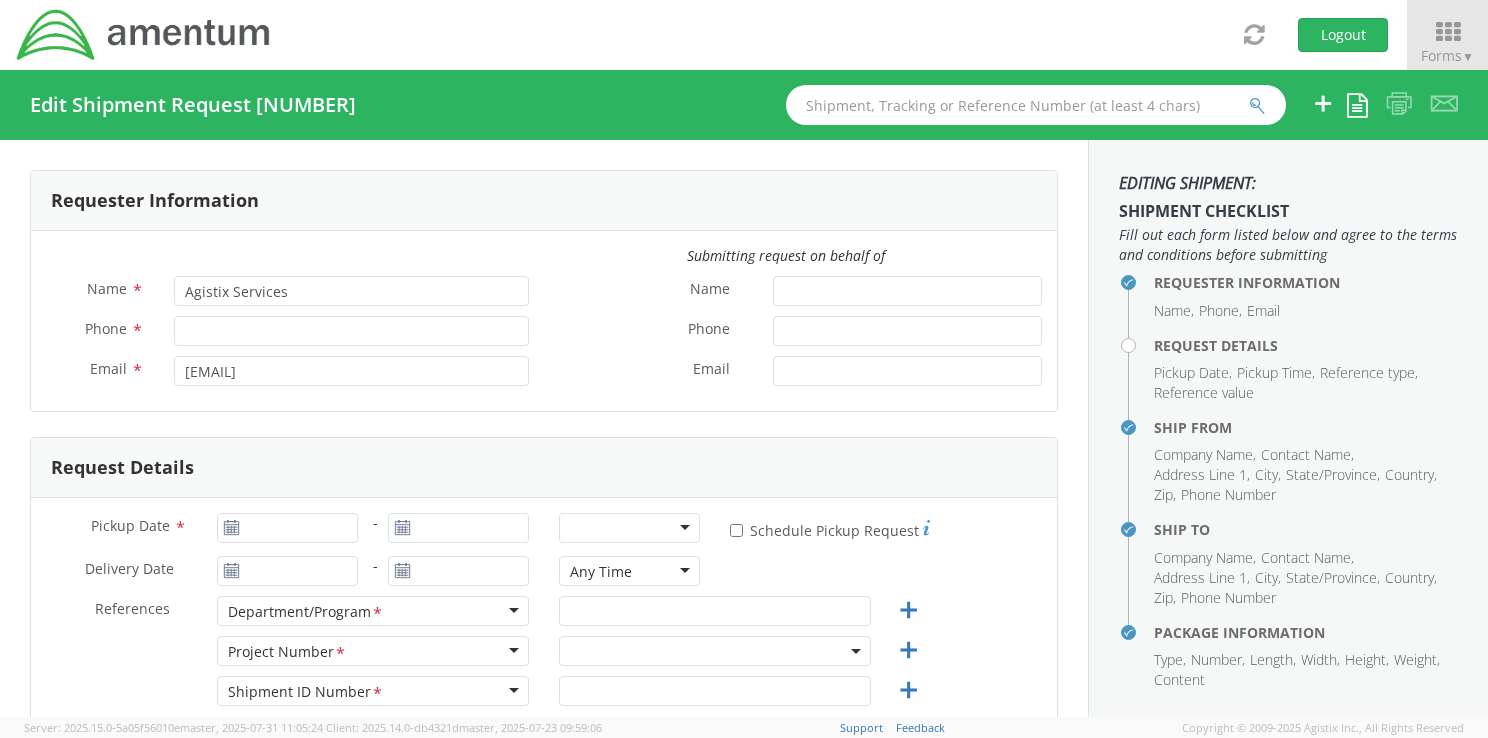type on "[FIRST] [LAST]" 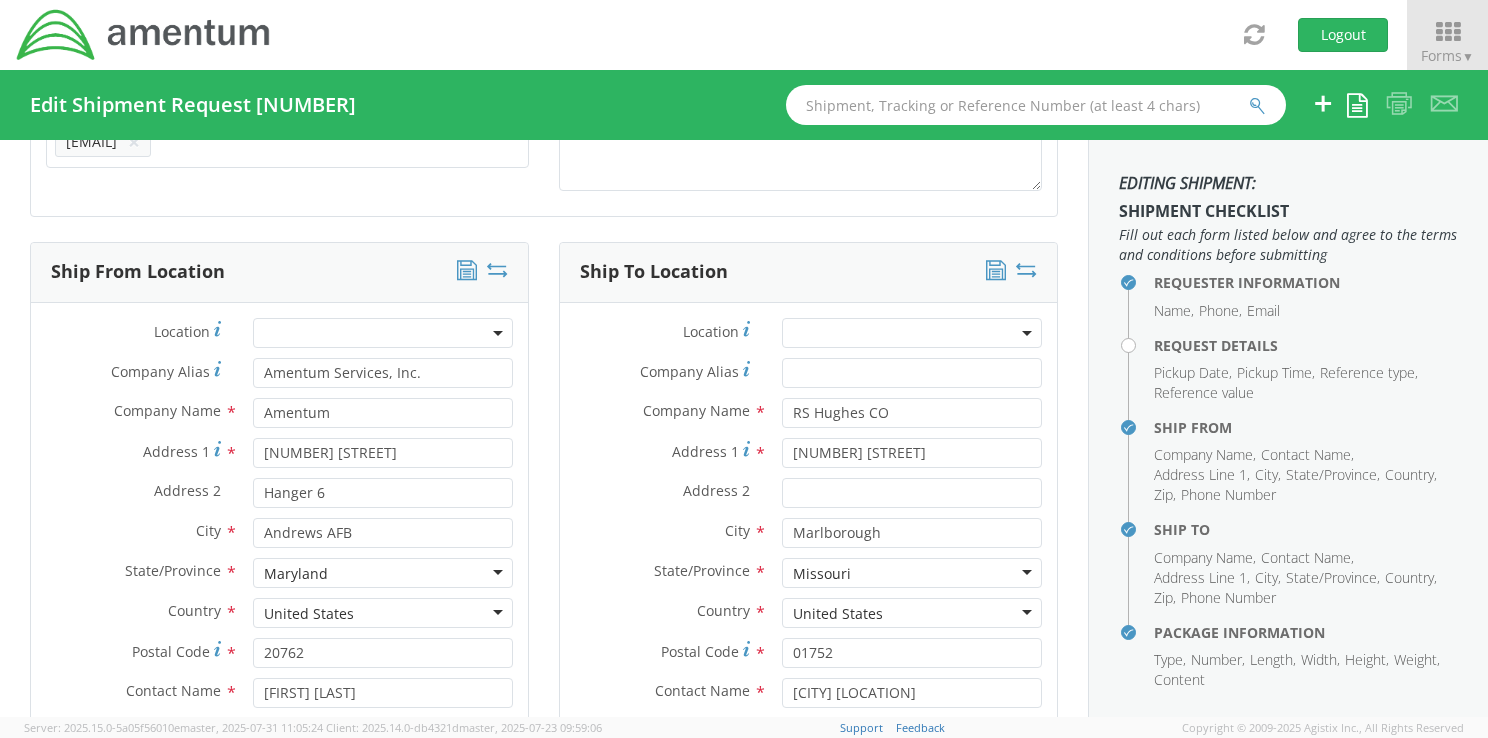 scroll, scrollTop: 824, scrollLeft: 0, axis: vertical 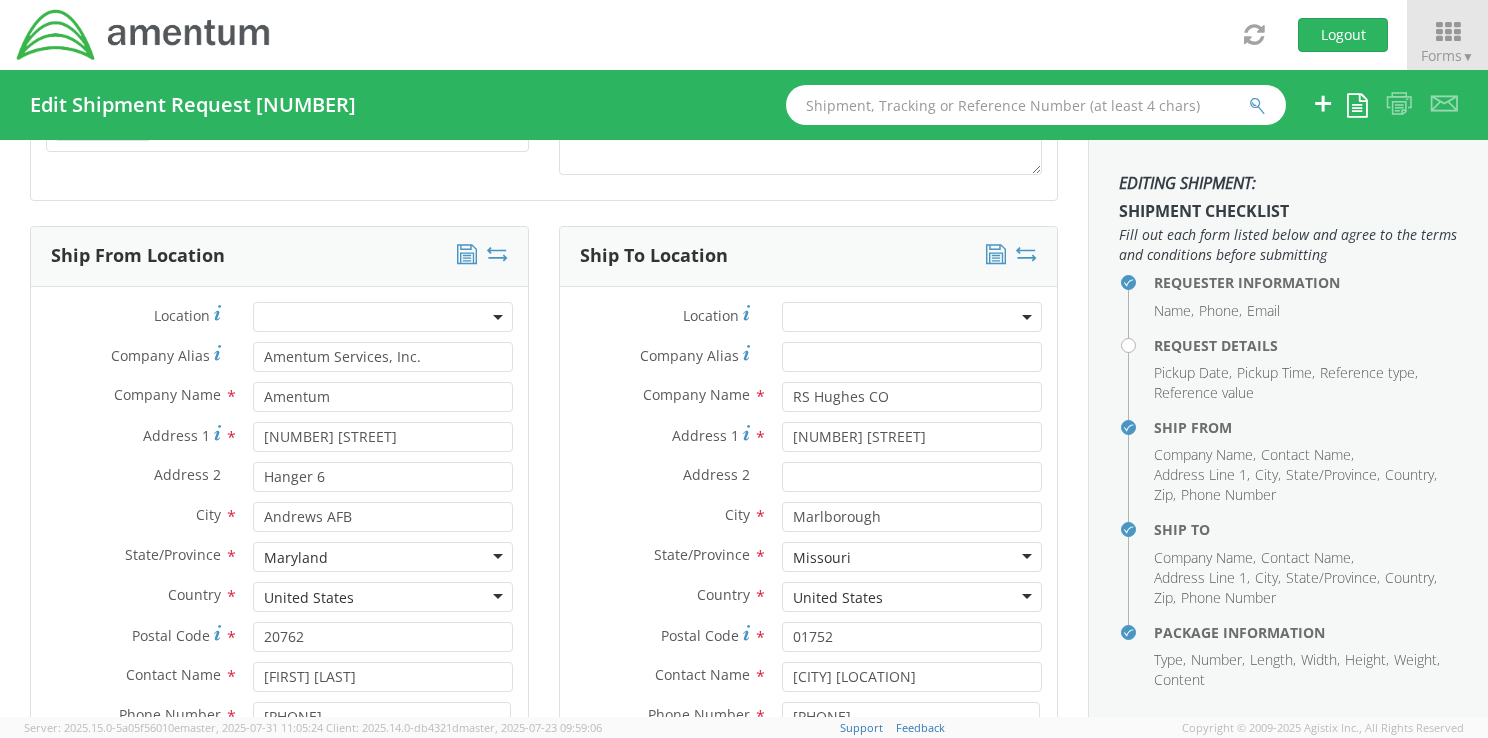select on "6074.4.CR.4009.01.AQ.000" 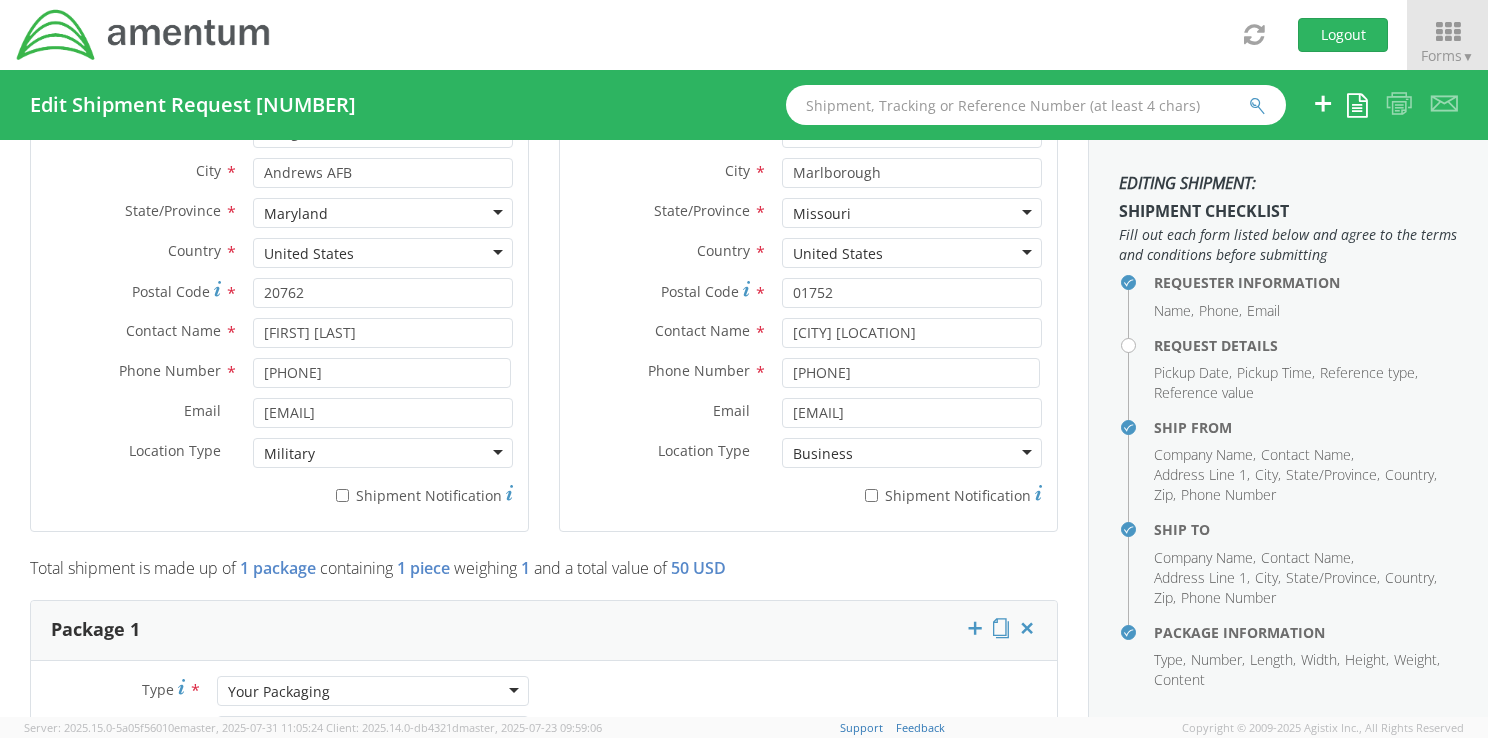 scroll, scrollTop: 1148, scrollLeft: 0, axis: vertical 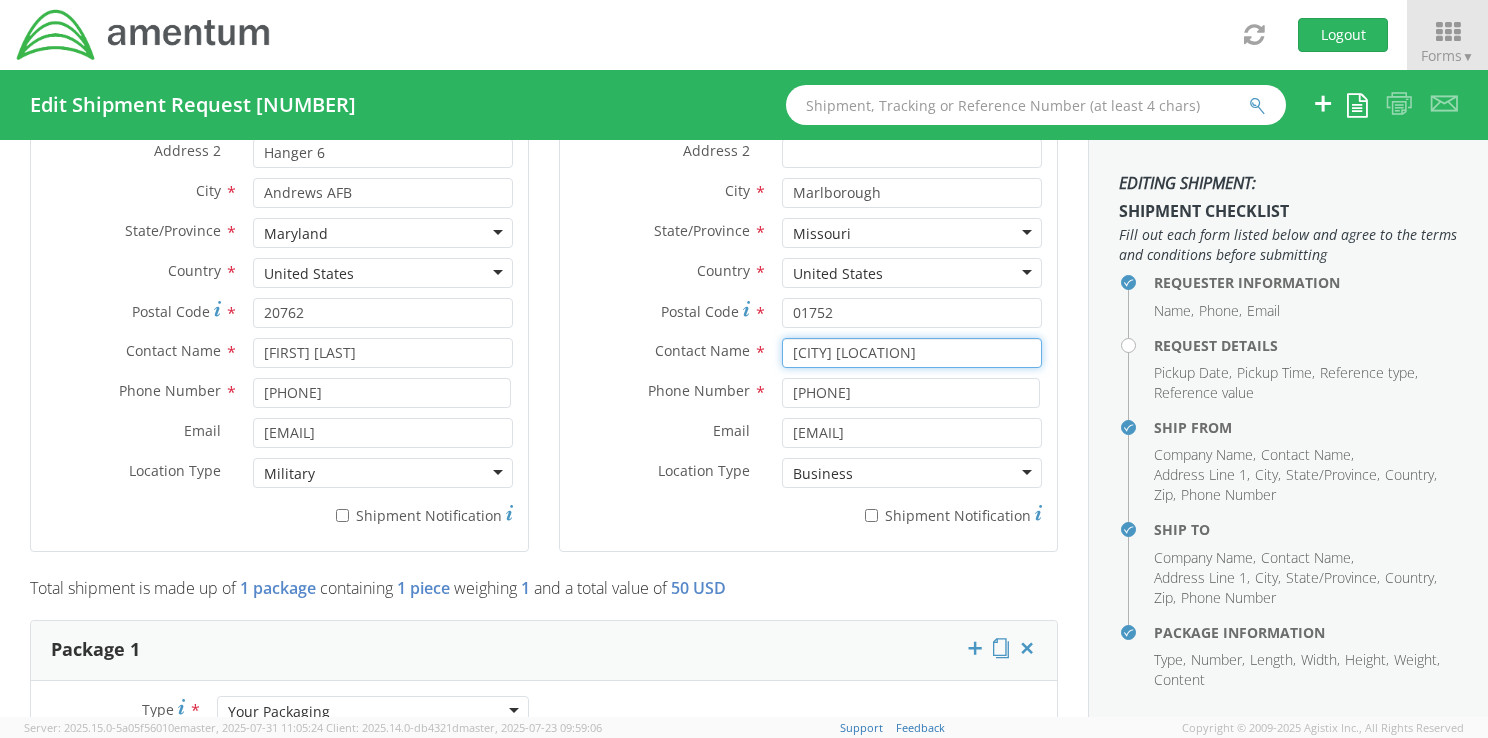 drag, startPoint x: 909, startPoint y: 361, endPoint x: 764, endPoint y: 361, distance: 145 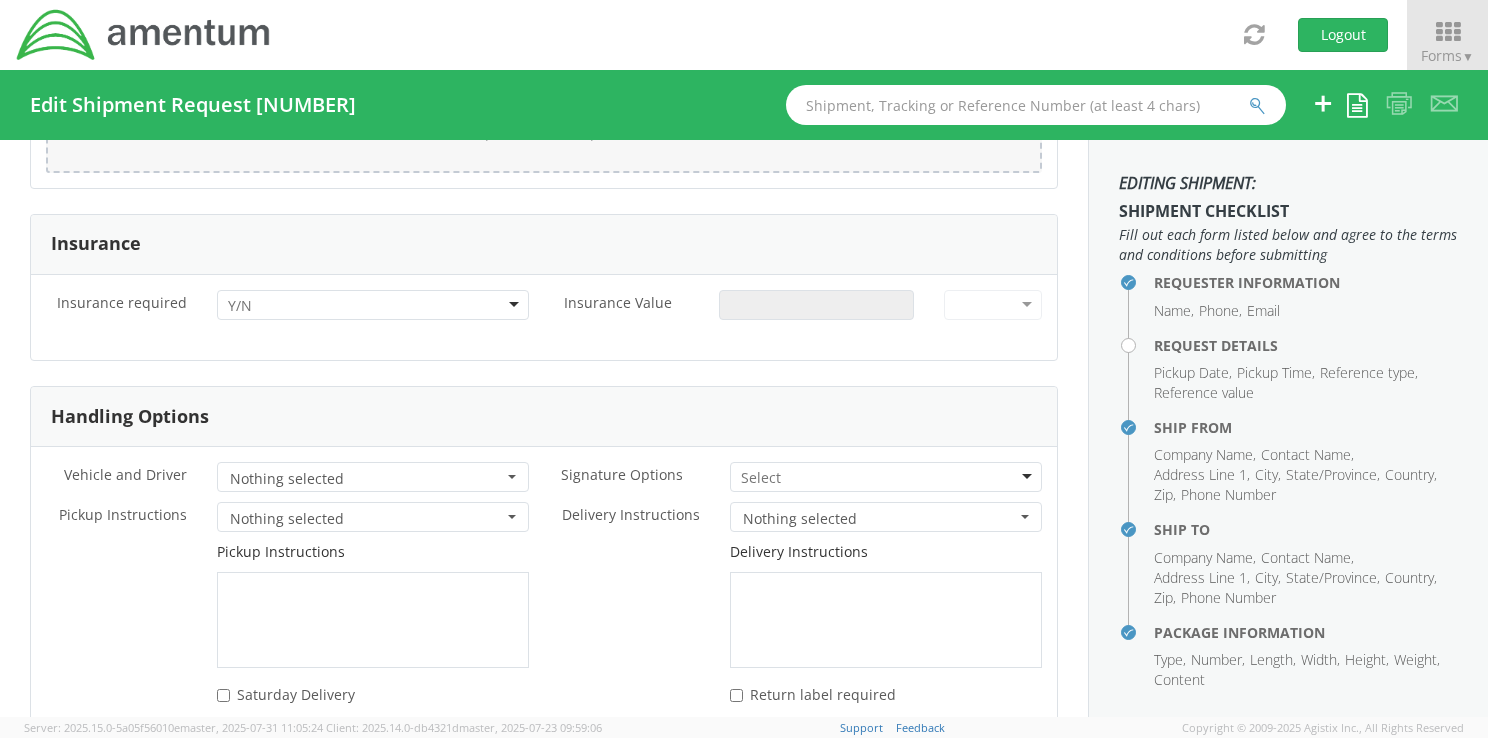 scroll, scrollTop: 2788, scrollLeft: 0, axis: vertical 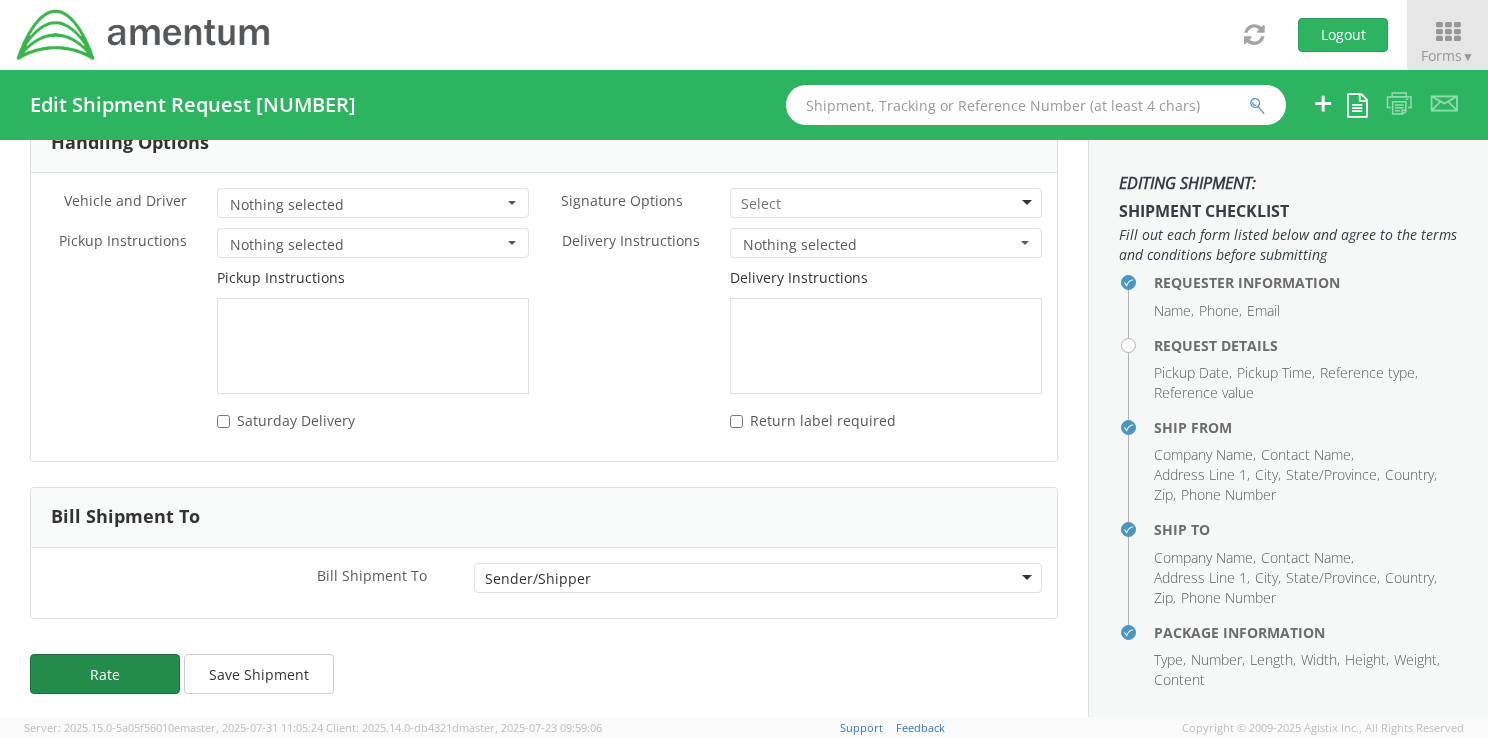 type on "[FIRST] [LAST]" 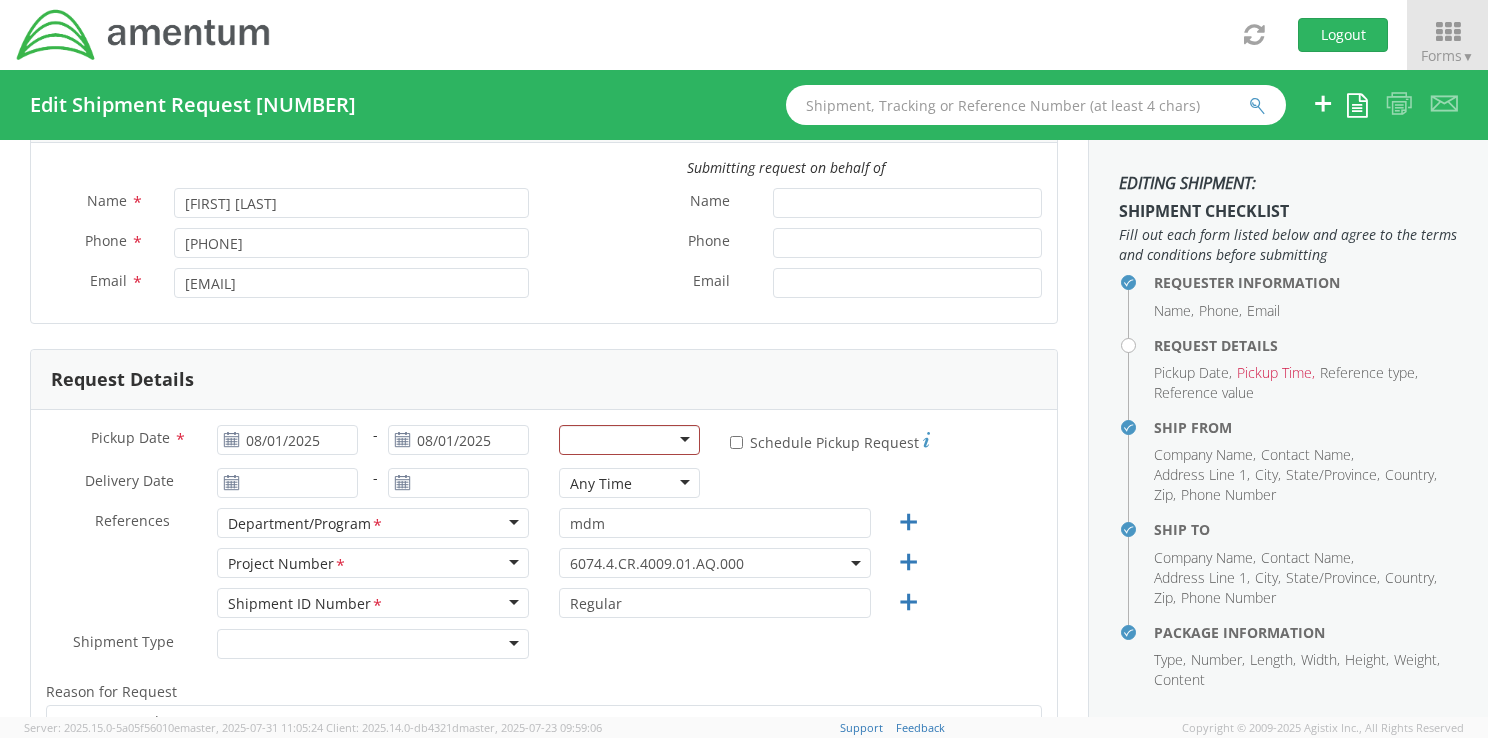 scroll, scrollTop: 38, scrollLeft: 0, axis: vertical 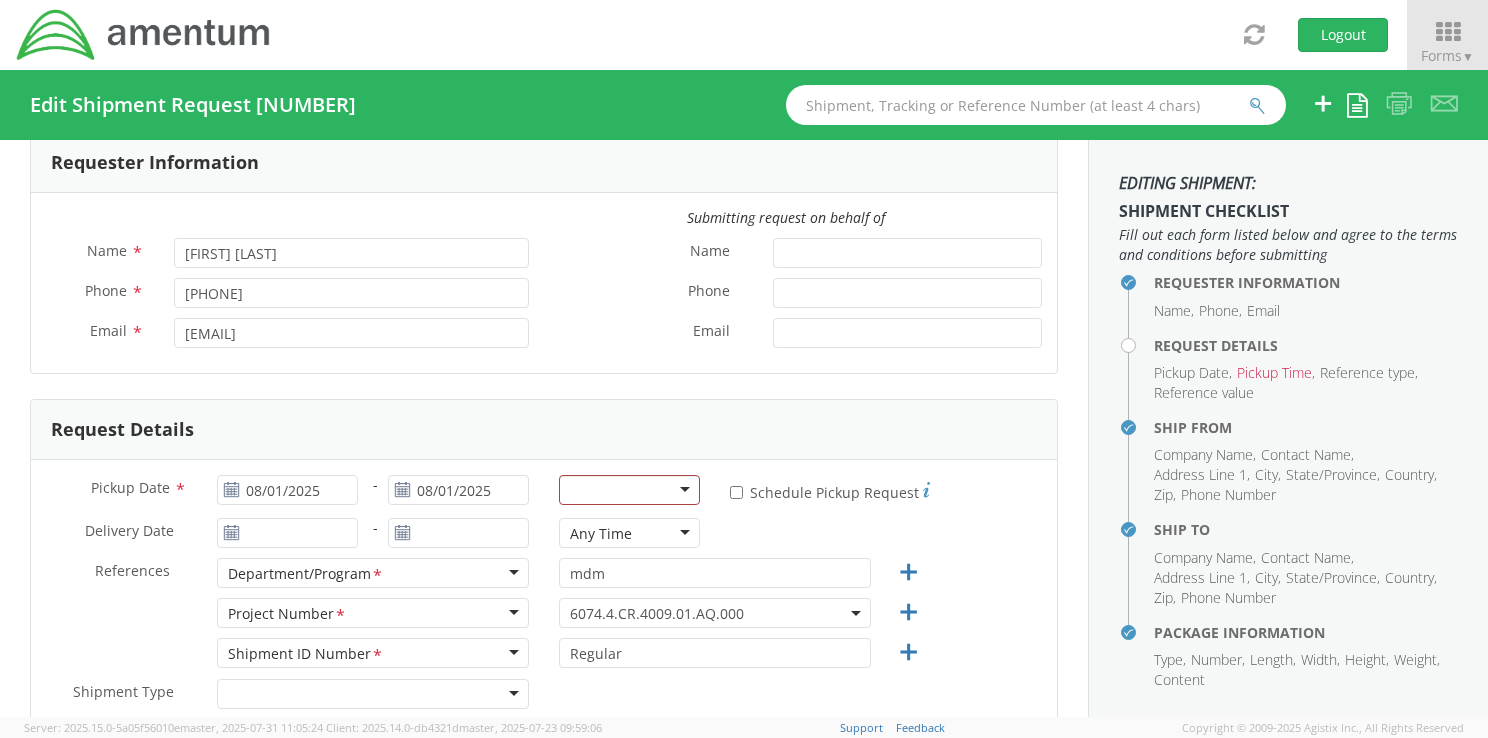 click on "Any Time" at bounding box center [601, 534] 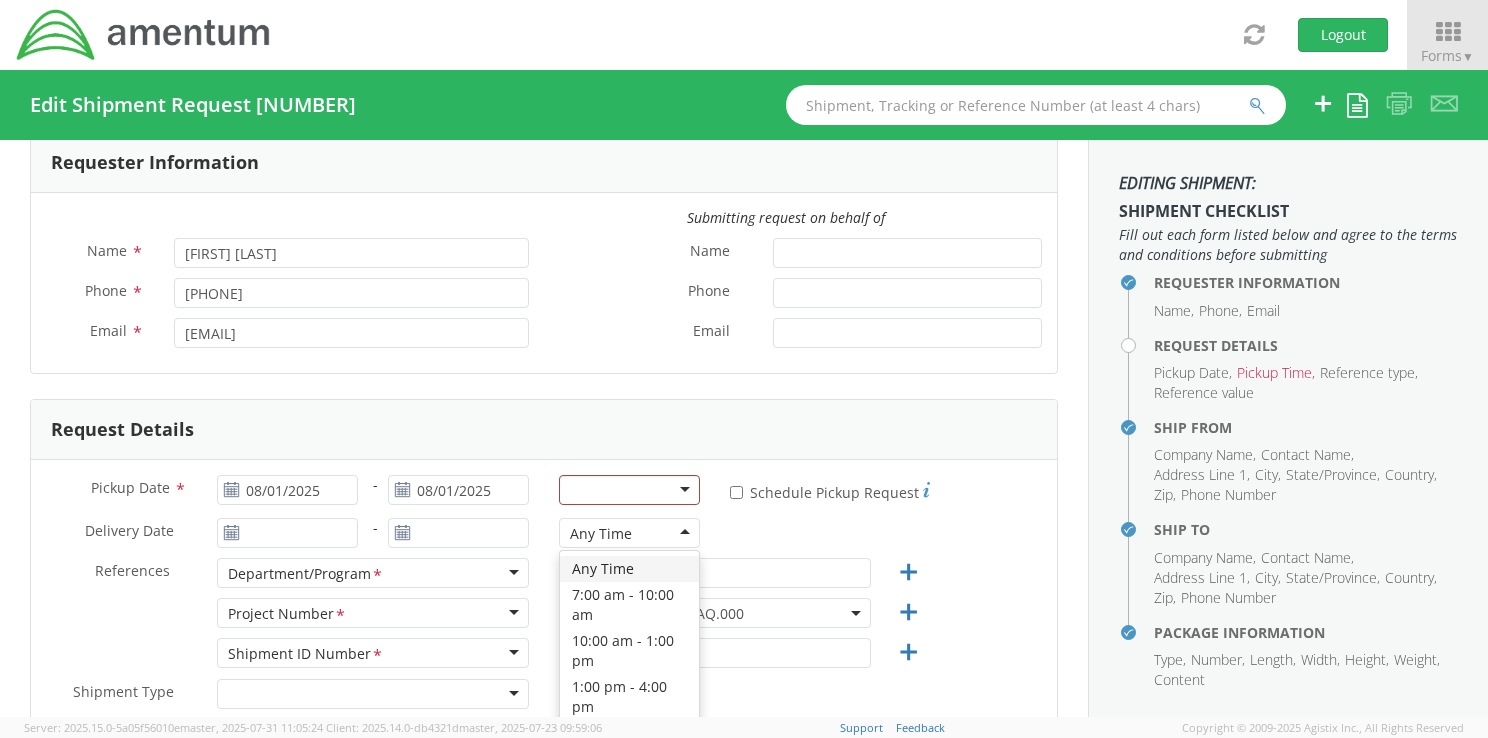 click on "Pickup Date        *                     [DATE]                                        -                          [DATE]                                                   Any Time 7:00 am - 10:00 am 10:00 am - 1:00 pm 1:00 pm - 4:00 pm 4:00 pm - 7:00 pm                                                                         * Schedule Pickup Request                                   Delivery Date        *                                                            -                                                                            Any Time Any Time Any Time 7:00 am - 10:00 am 10:00 am - 1:00 pm 1:00 pm - 4:00 pm 4:00 pm - 7:00 pm                                                     References        *                                                                 Department/Program <span class="required">*</span> Department/Program  * Account Type Activity ID Airline Appointment Number ASN Batch Request # Bill Of Lading Bin Booking Number Cancel Pickup Location CBP Entry No * *" at bounding box center (544, 723) 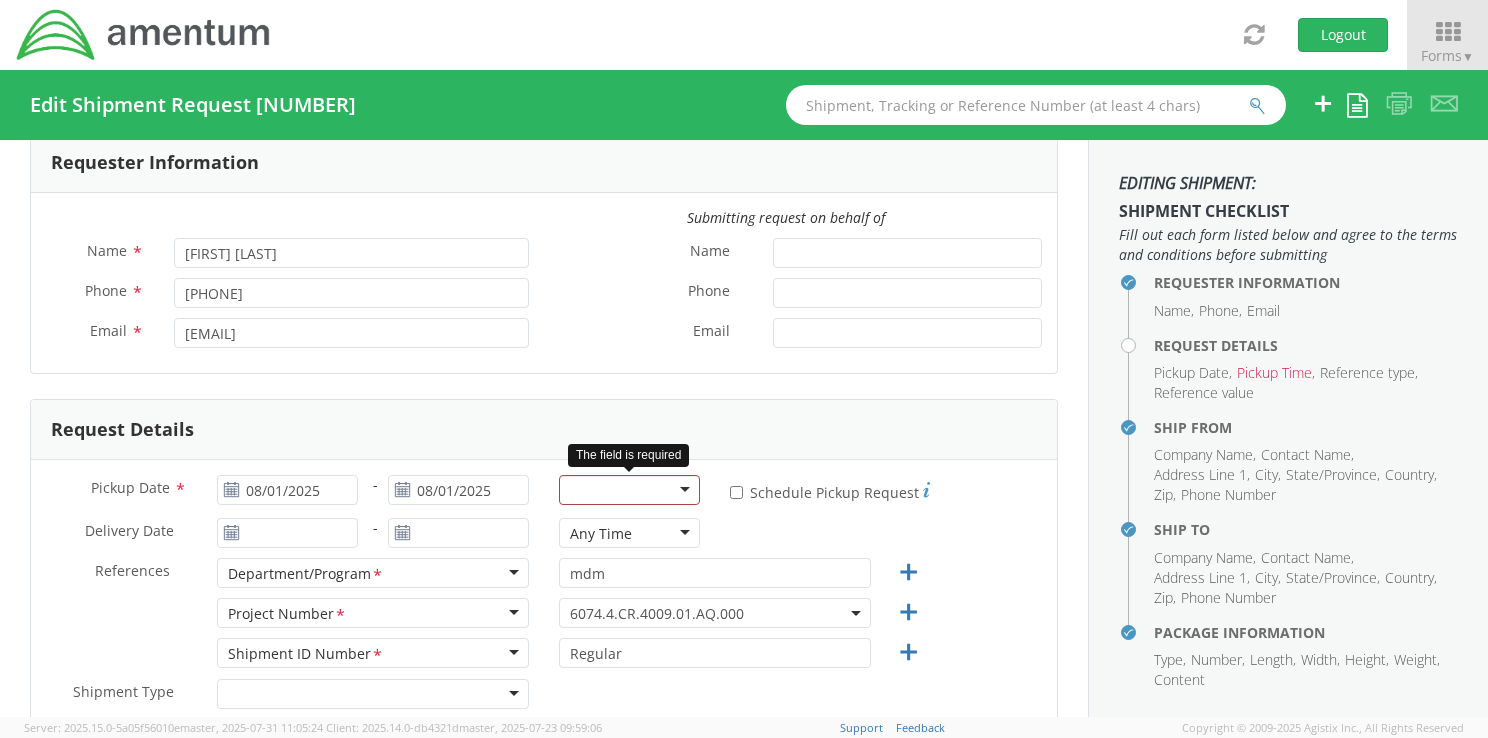 click at bounding box center (629, 490) 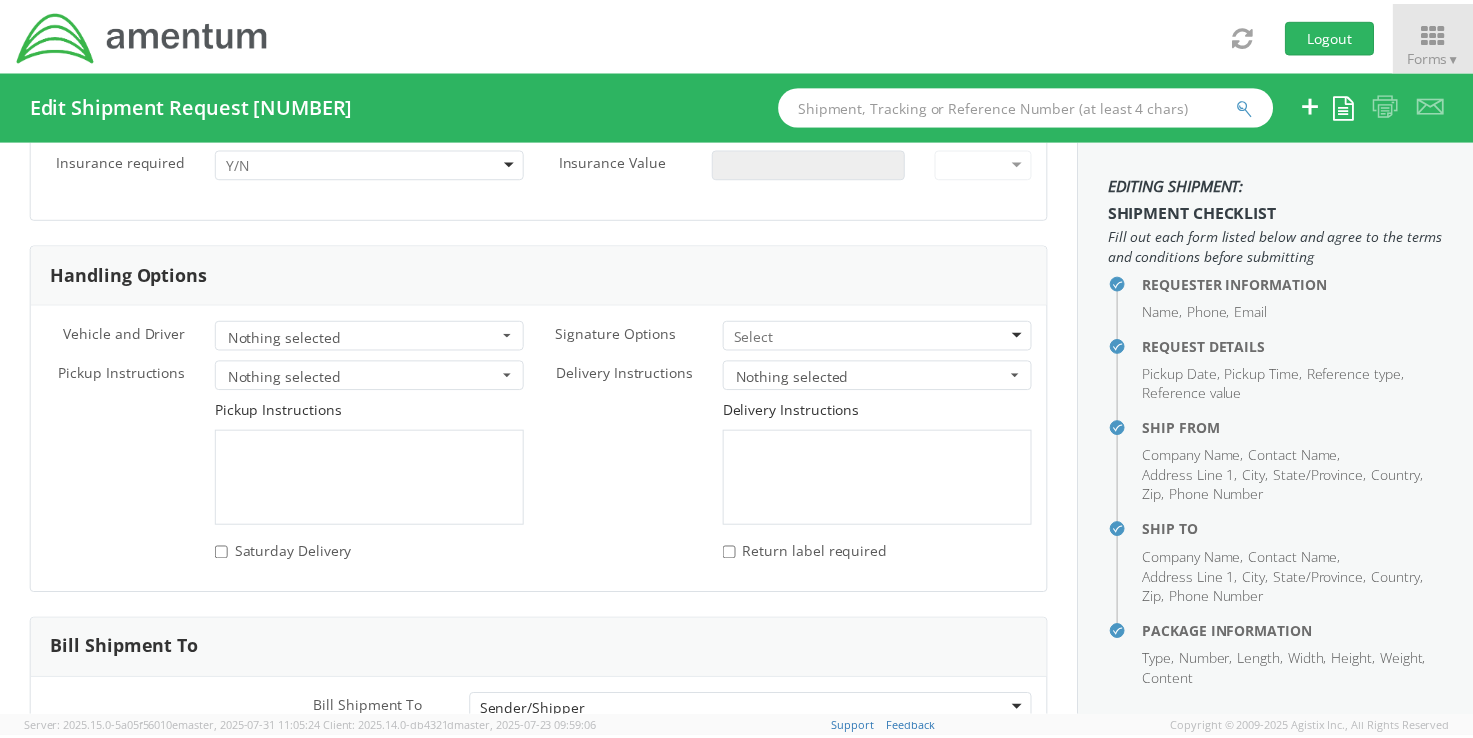 scroll, scrollTop: 2788, scrollLeft: 0, axis: vertical 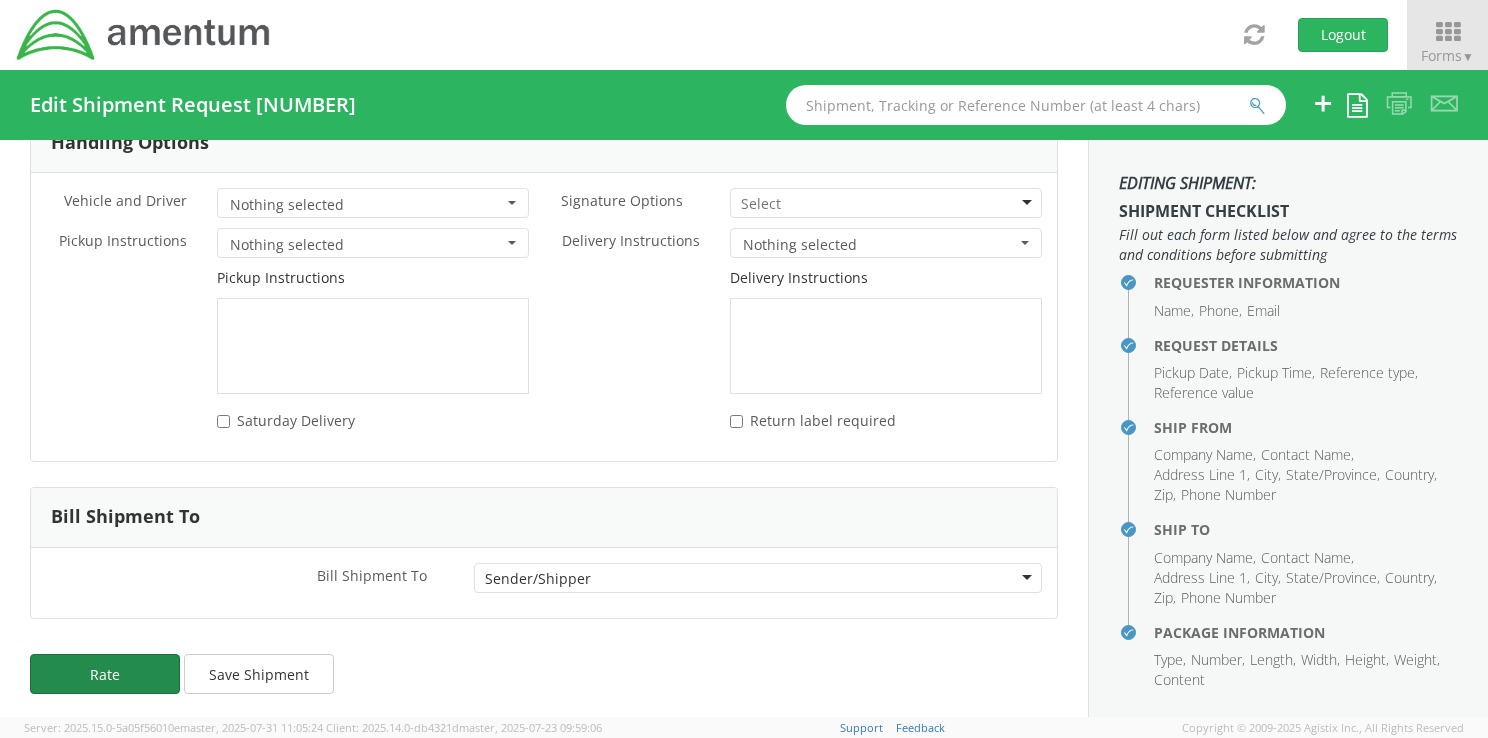 click on "Rate" at bounding box center (105, 674) 